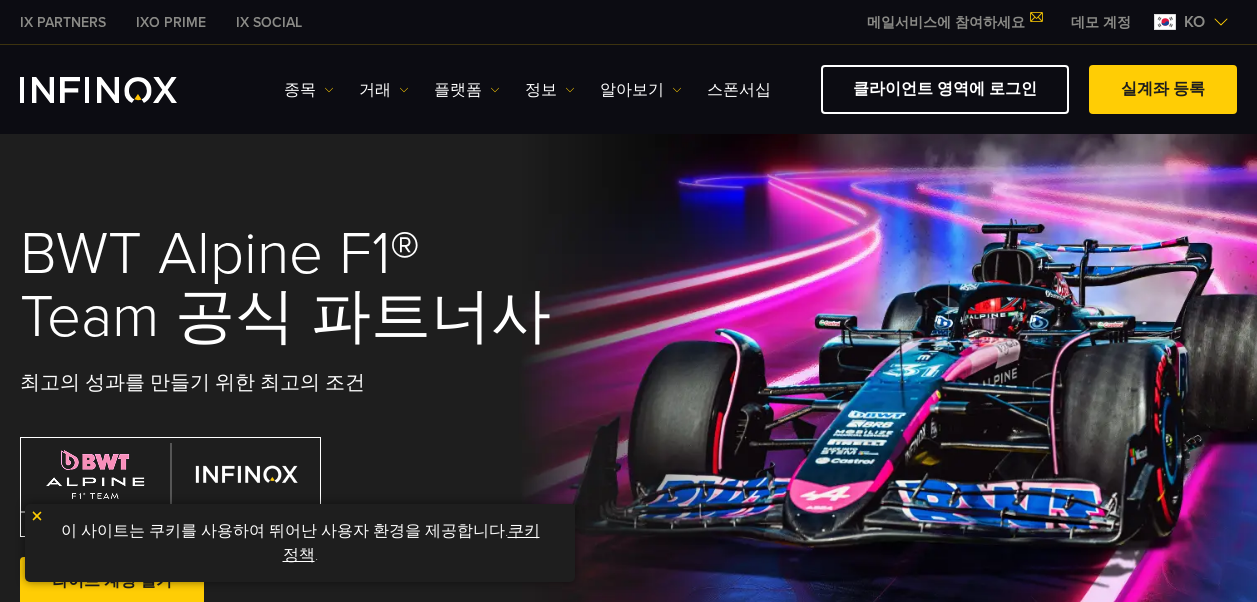scroll, scrollTop: 0, scrollLeft: 0, axis: both 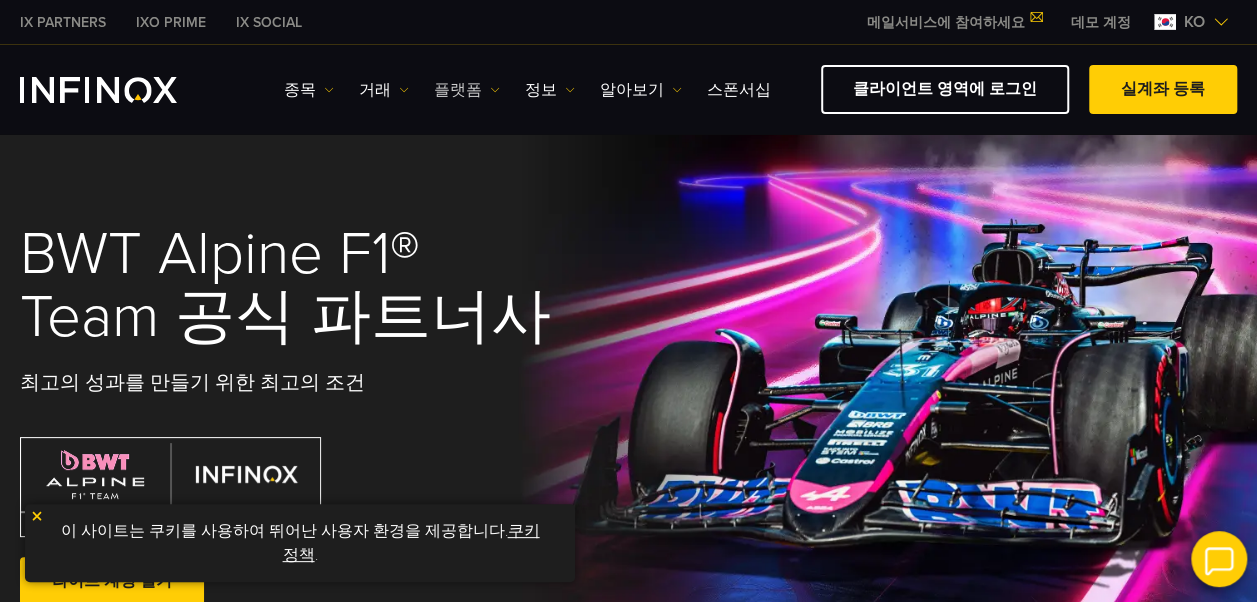 click on "플랫폼" at bounding box center (309, 90) 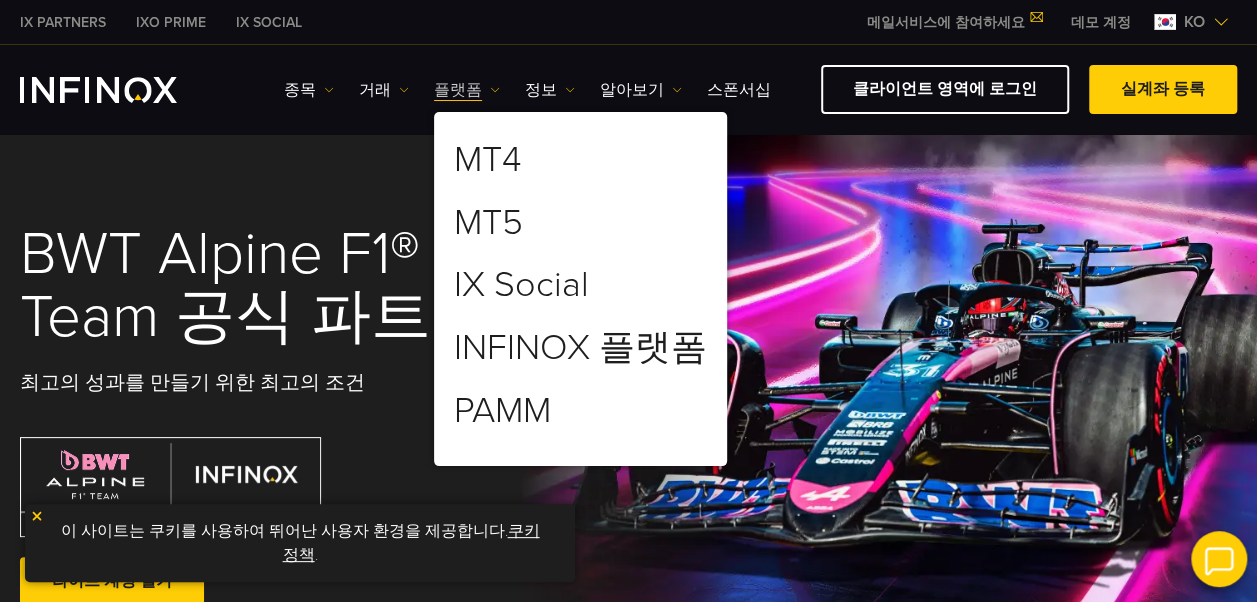 scroll, scrollTop: 0, scrollLeft: 0, axis: both 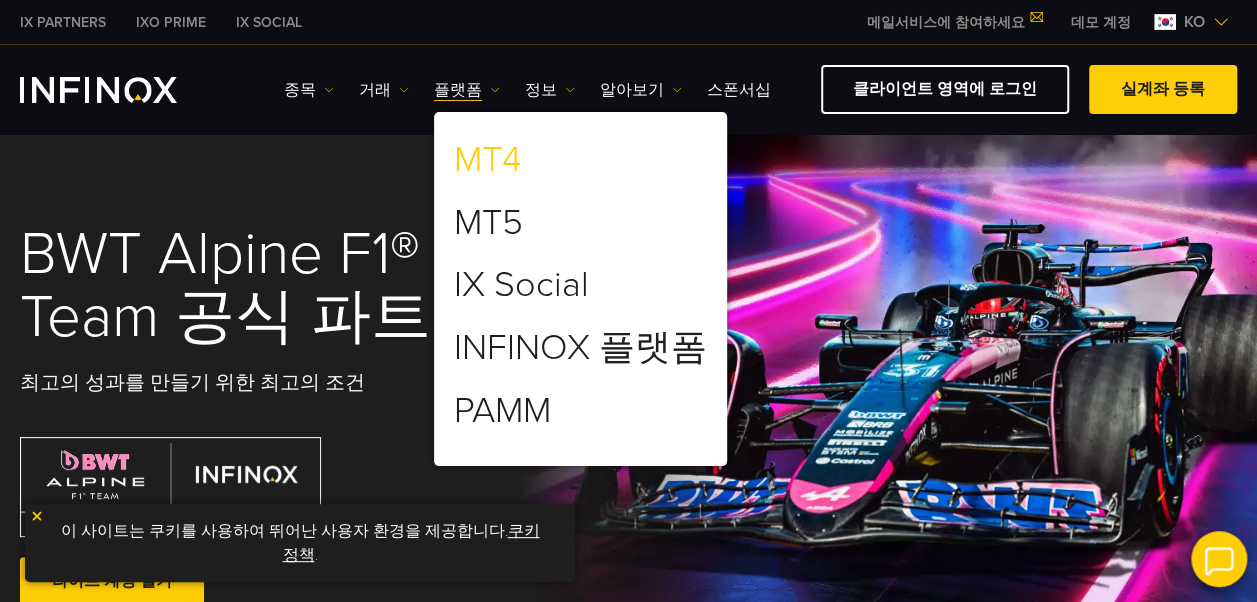 click on "MT4" at bounding box center (487, 160) 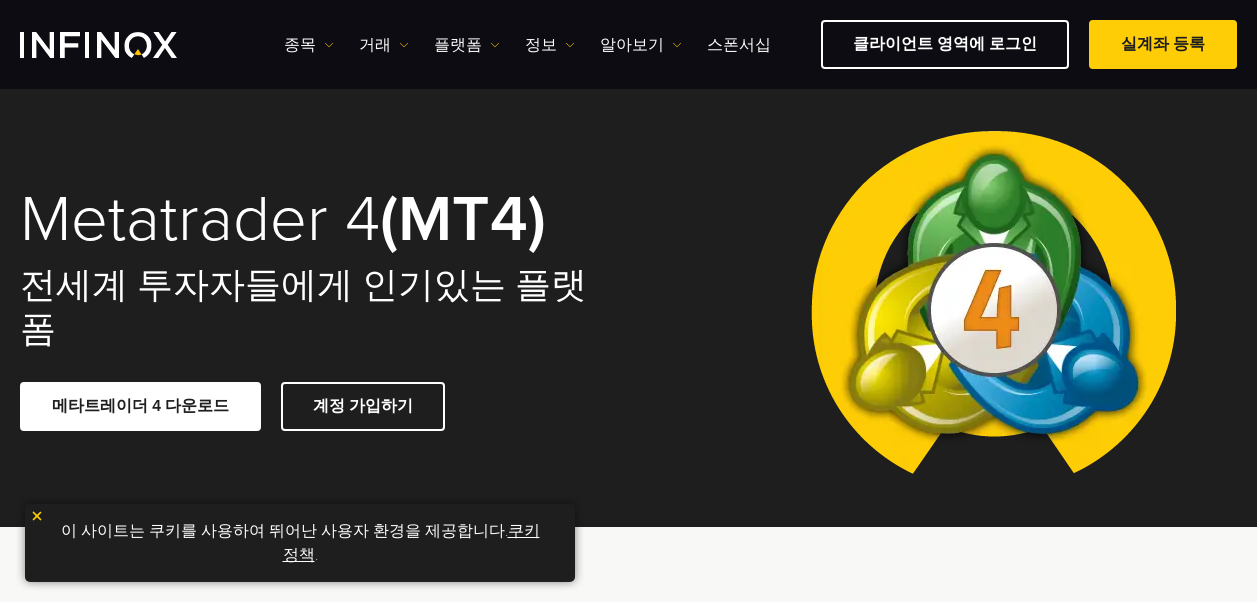 scroll, scrollTop: 200, scrollLeft: 0, axis: vertical 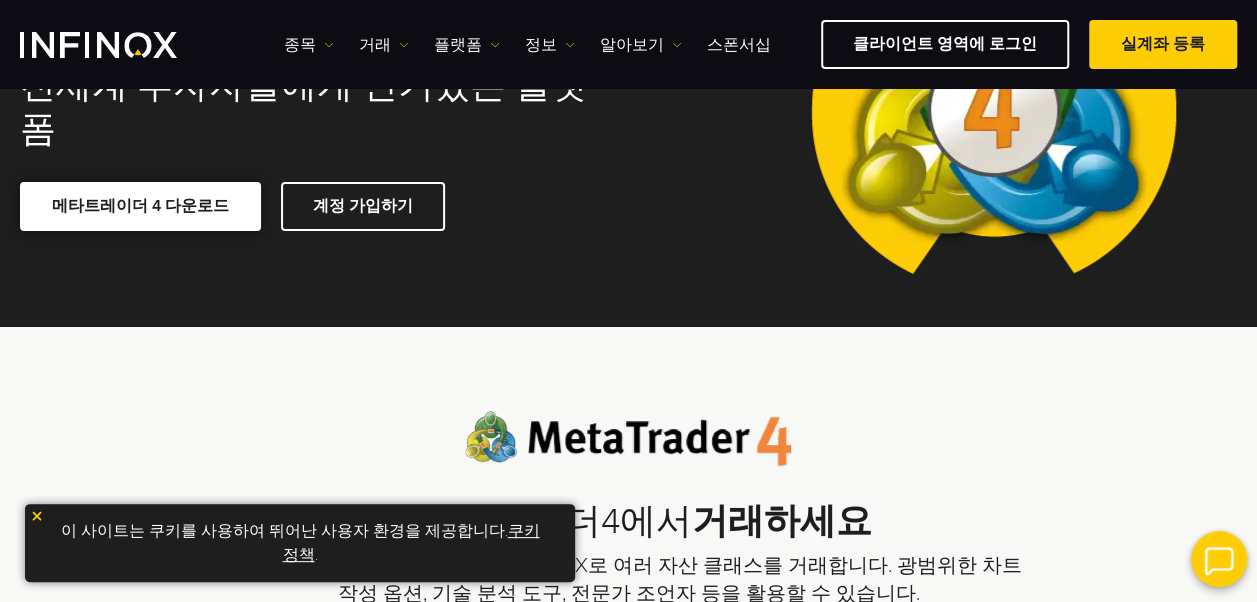 click on "메타트레이더 4 다운로드" at bounding box center [140, 206] 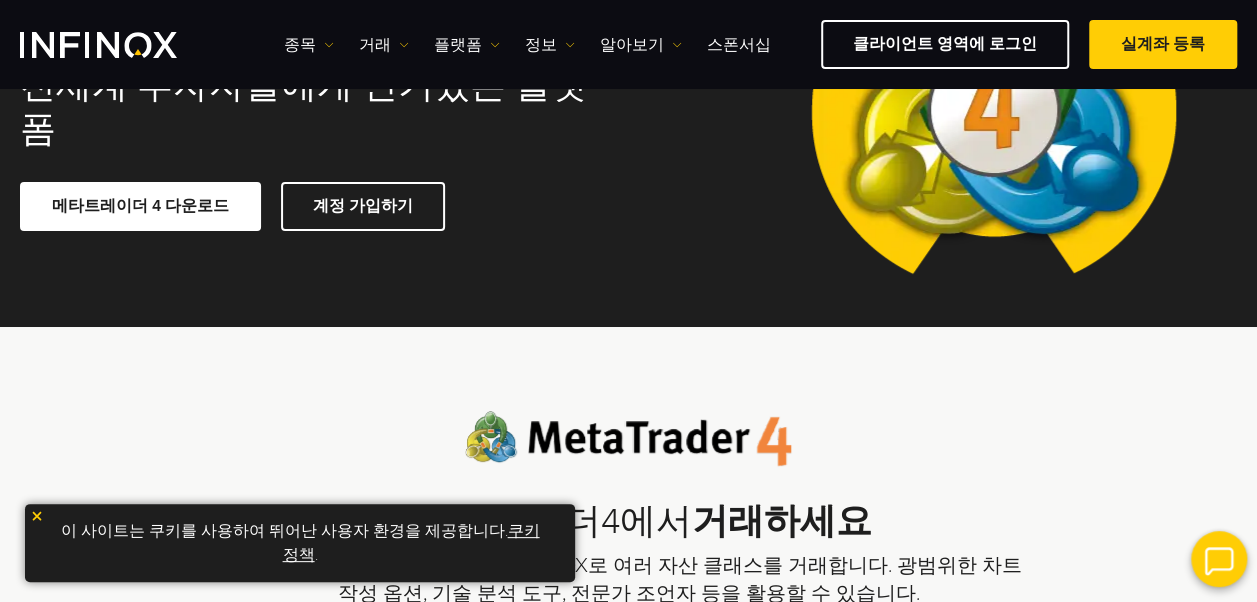 scroll, scrollTop: 0, scrollLeft: 0, axis: both 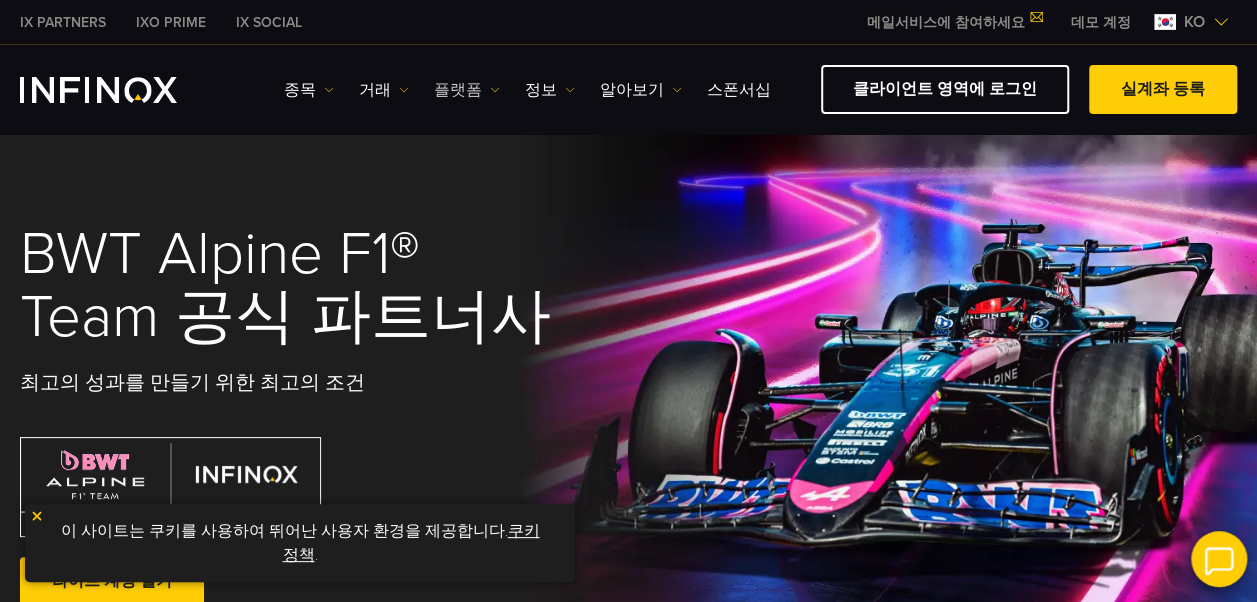 click on "플랫폼" at bounding box center (309, 90) 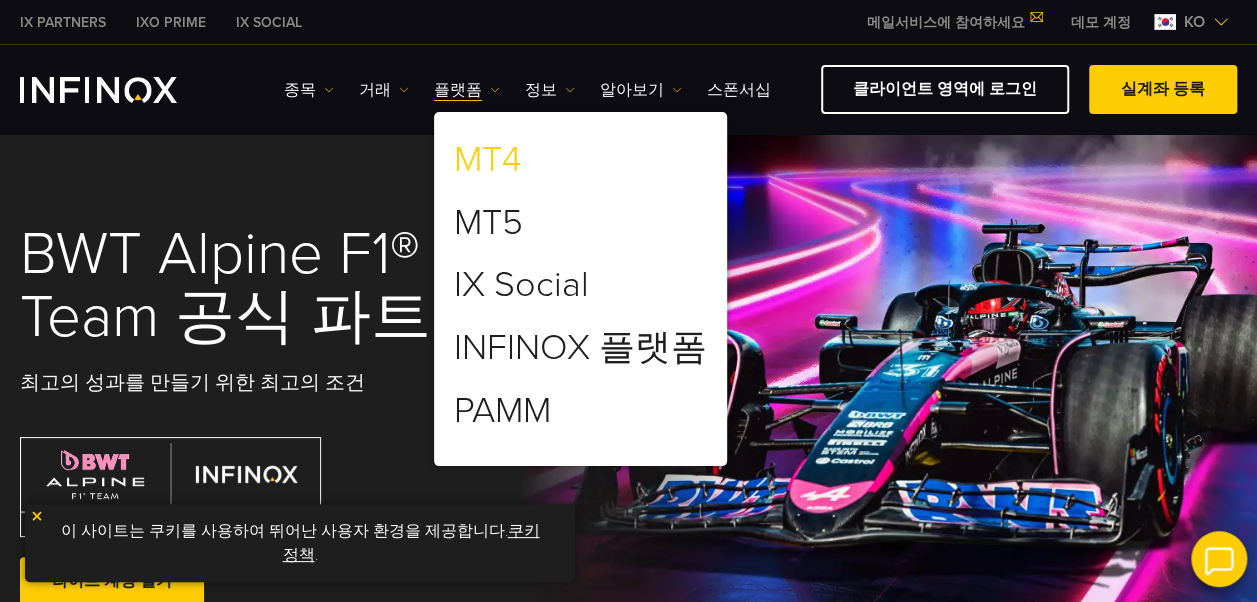 scroll, scrollTop: 0, scrollLeft: 0, axis: both 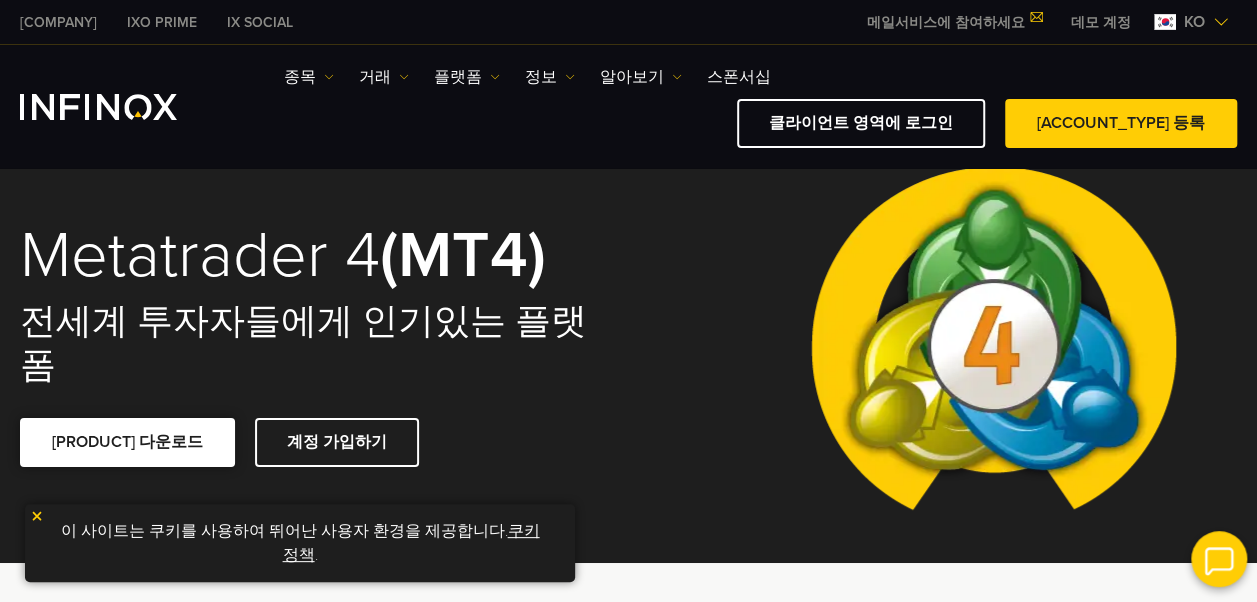 click on "메타트레이더 4 다운로드" at bounding box center (127, 442) 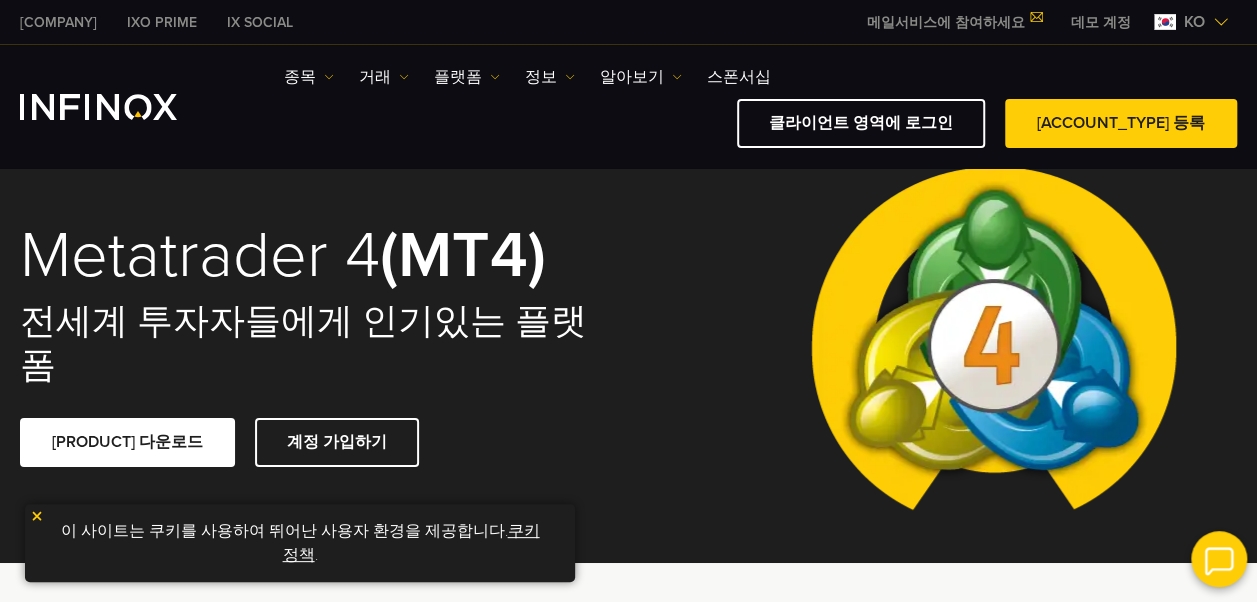 click at bounding box center [993, 344] 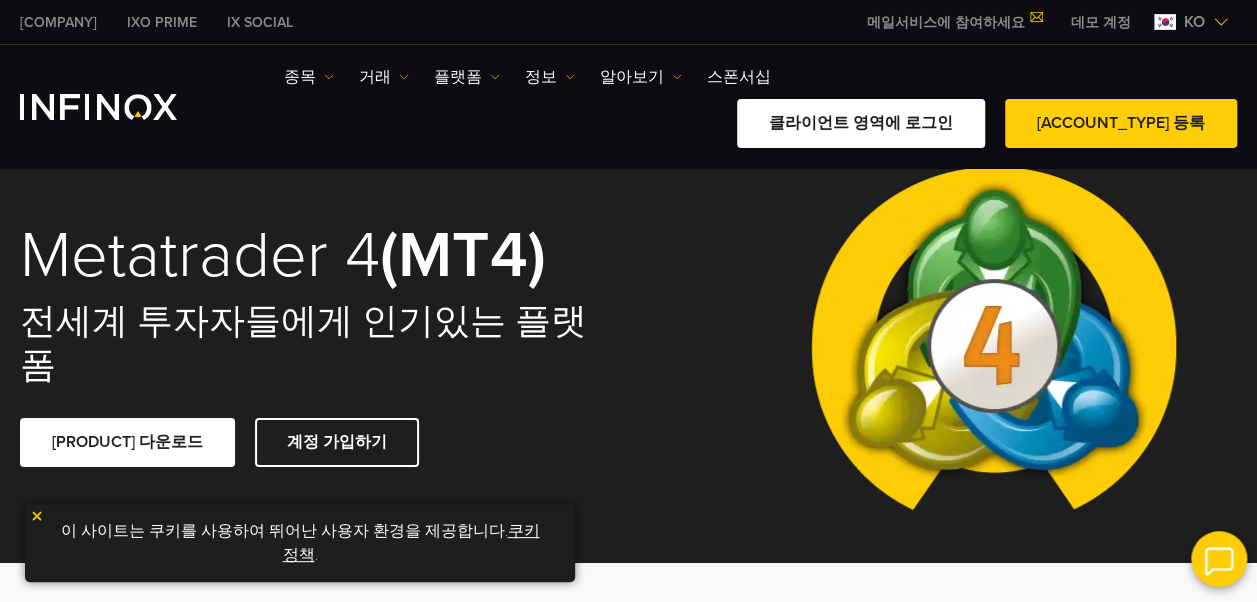 click on "클라이언트 영역에 로그인" at bounding box center (861, 123) 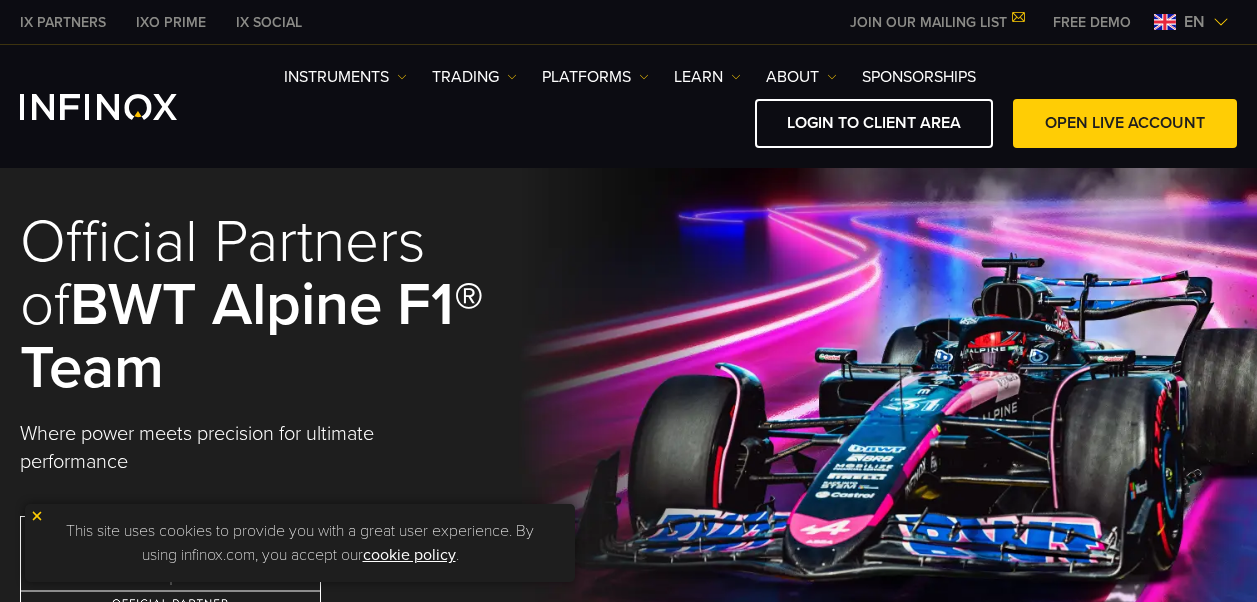 scroll, scrollTop: 0, scrollLeft: 0, axis: both 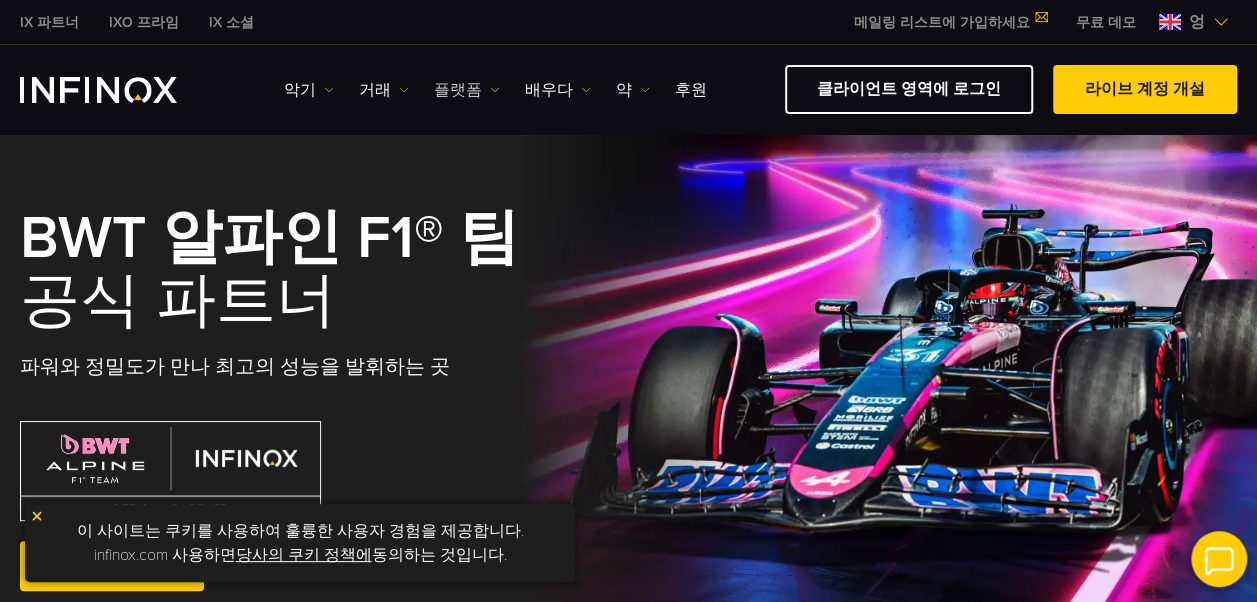 click on "플랫폼" at bounding box center (309, 90) 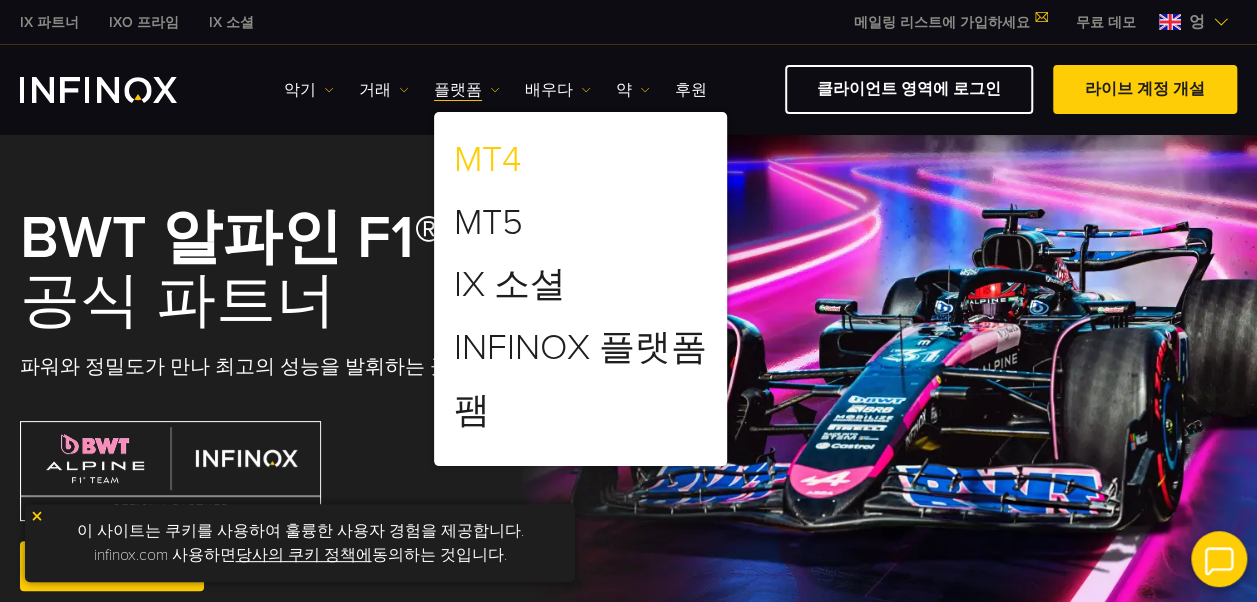 click on "[PRODUCT]" at bounding box center [487, 160] 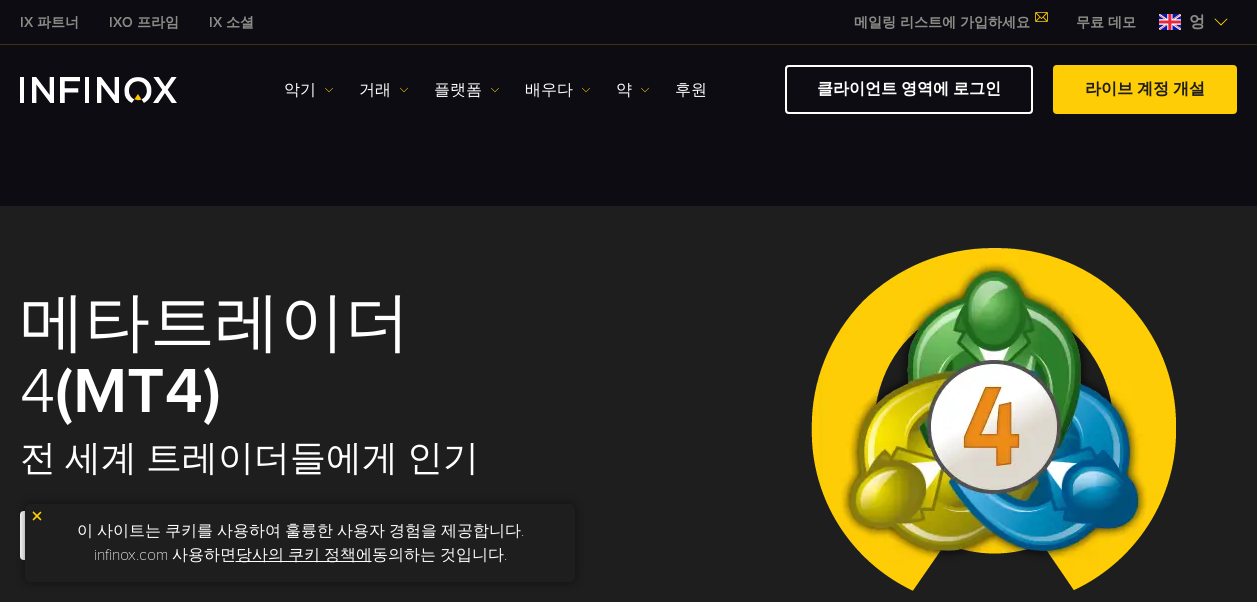 scroll, scrollTop: 0, scrollLeft: 0, axis: both 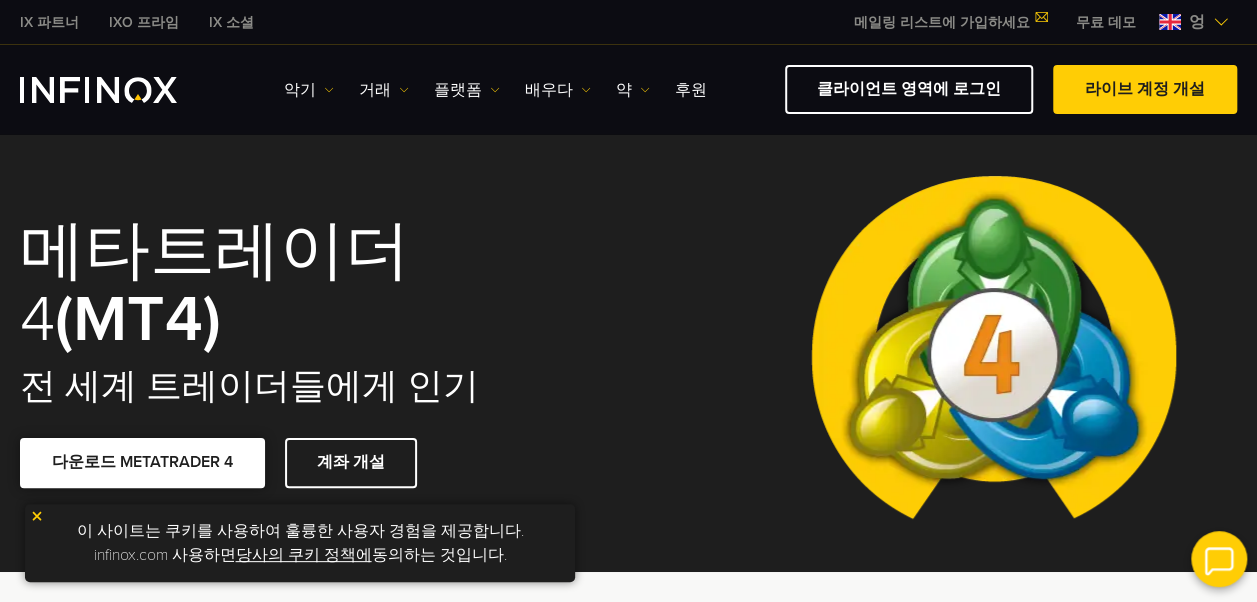 click on "다운로드 METATRADER 4" at bounding box center [142, 462] 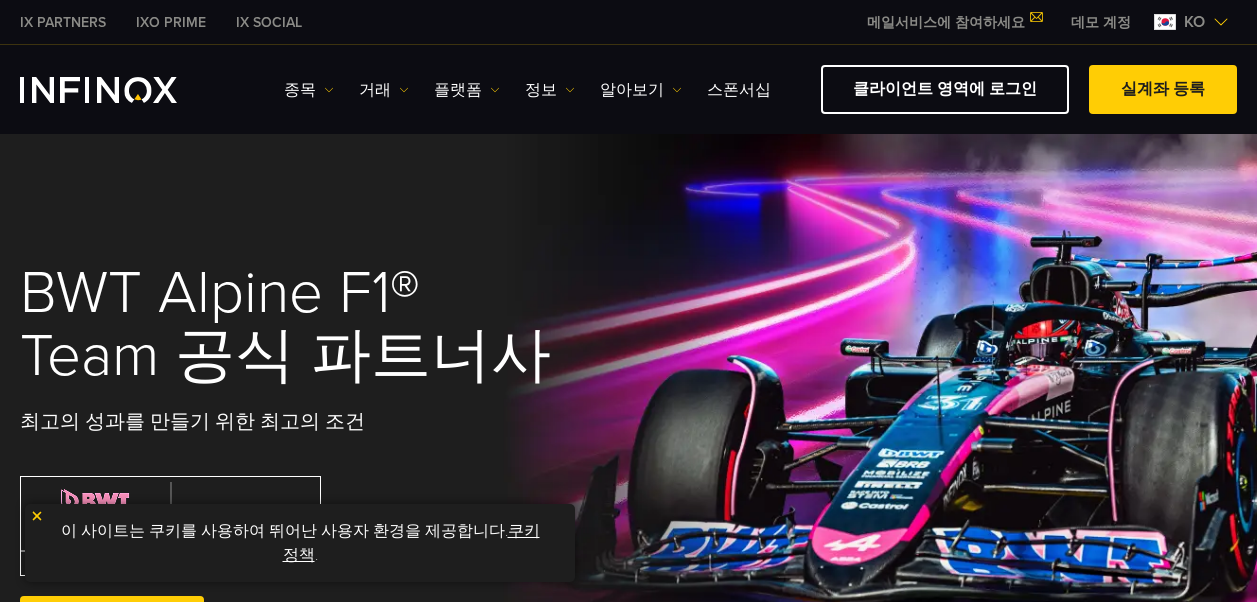 scroll, scrollTop: 0, scrollLeft: 0, axis: both 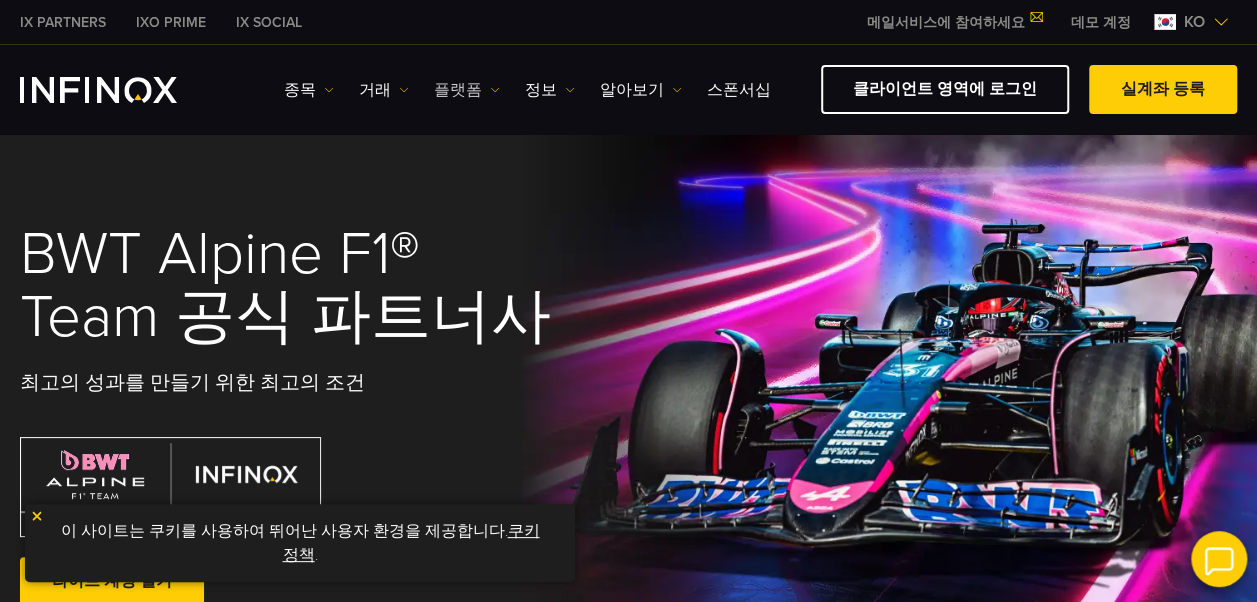 click at bounding box center (329, 90) 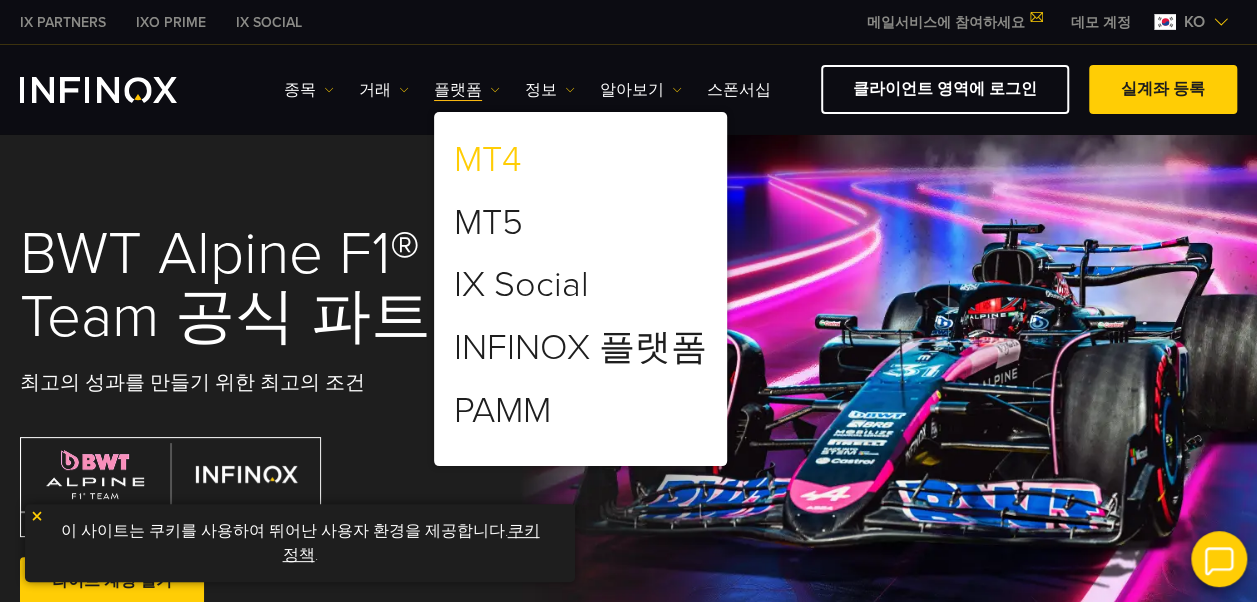click on "[PRODUCT]" at bounding box center [487, 160] 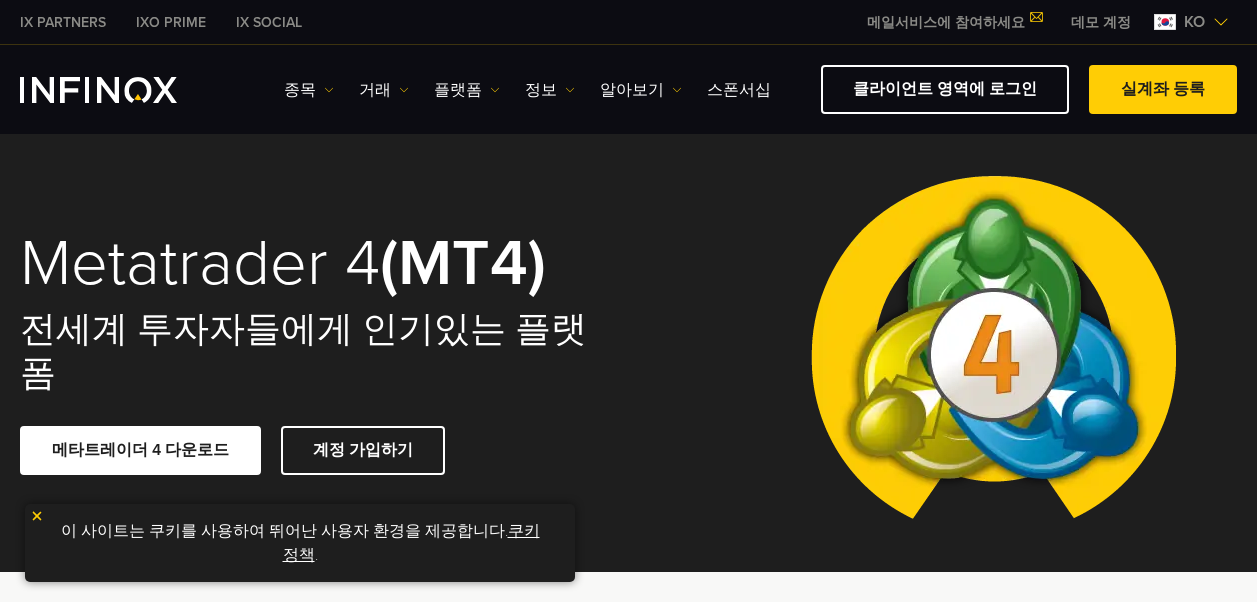 scroll, scrollTop: 0, scrollLeft: 0, axis: both 